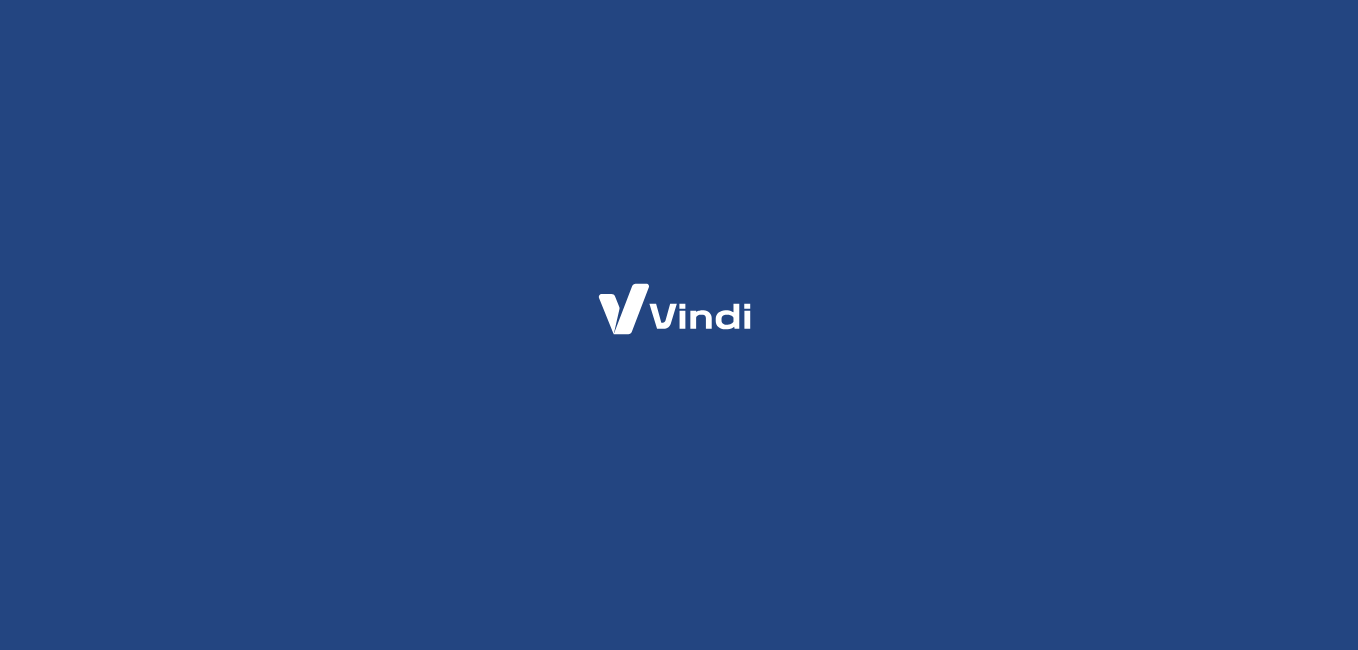 scroll, scrollTop: 0, scrollLeft: 0, axis: both 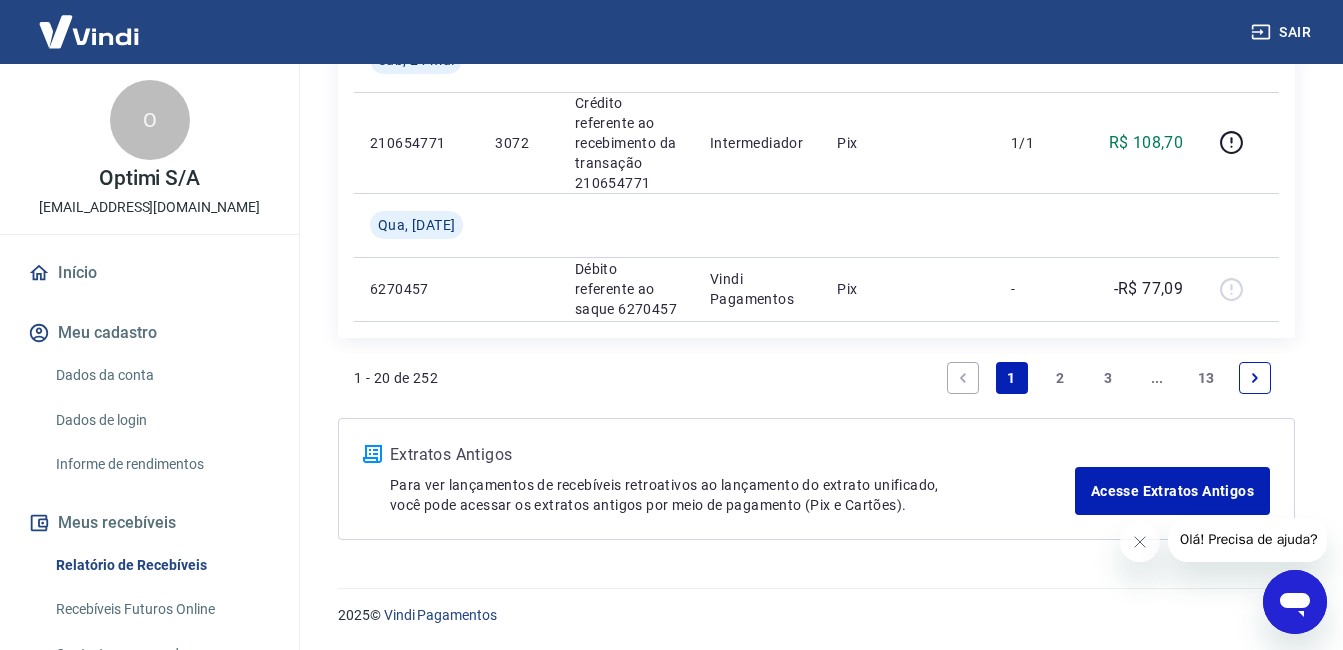 click on "2" at bounding box center [1060, 378] 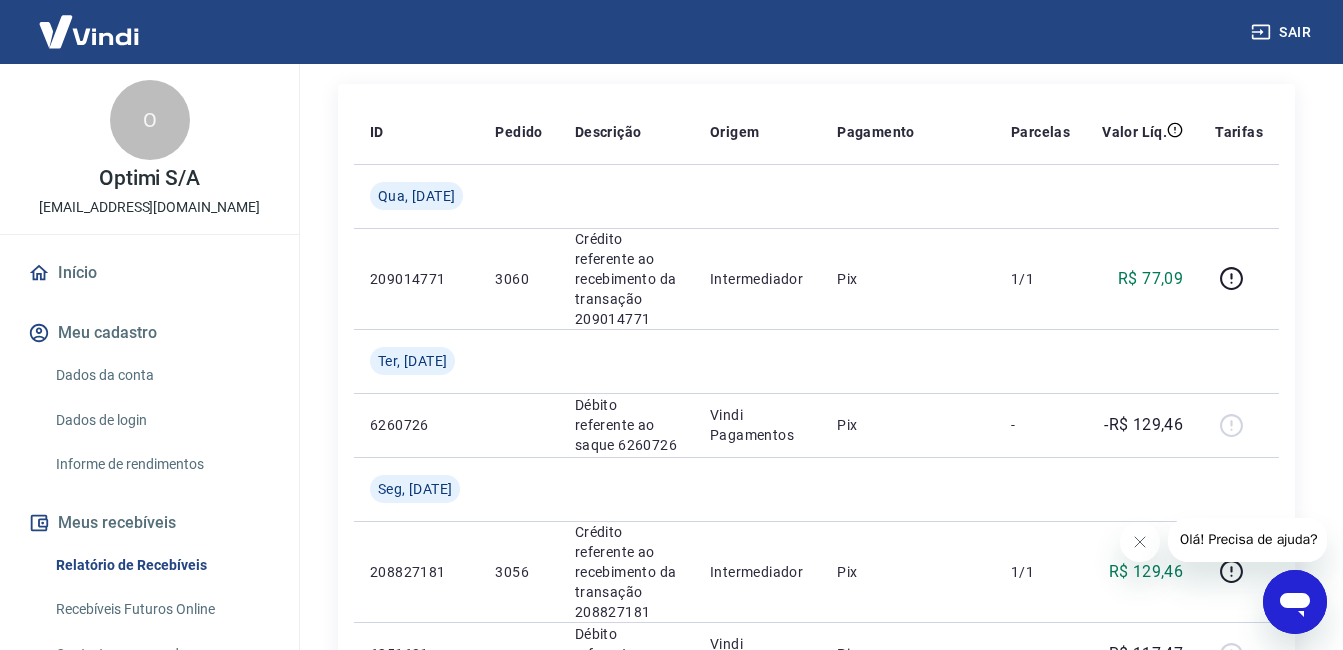 scroll, scrollTop: 316, scrollLeft: 0, axis: vertical 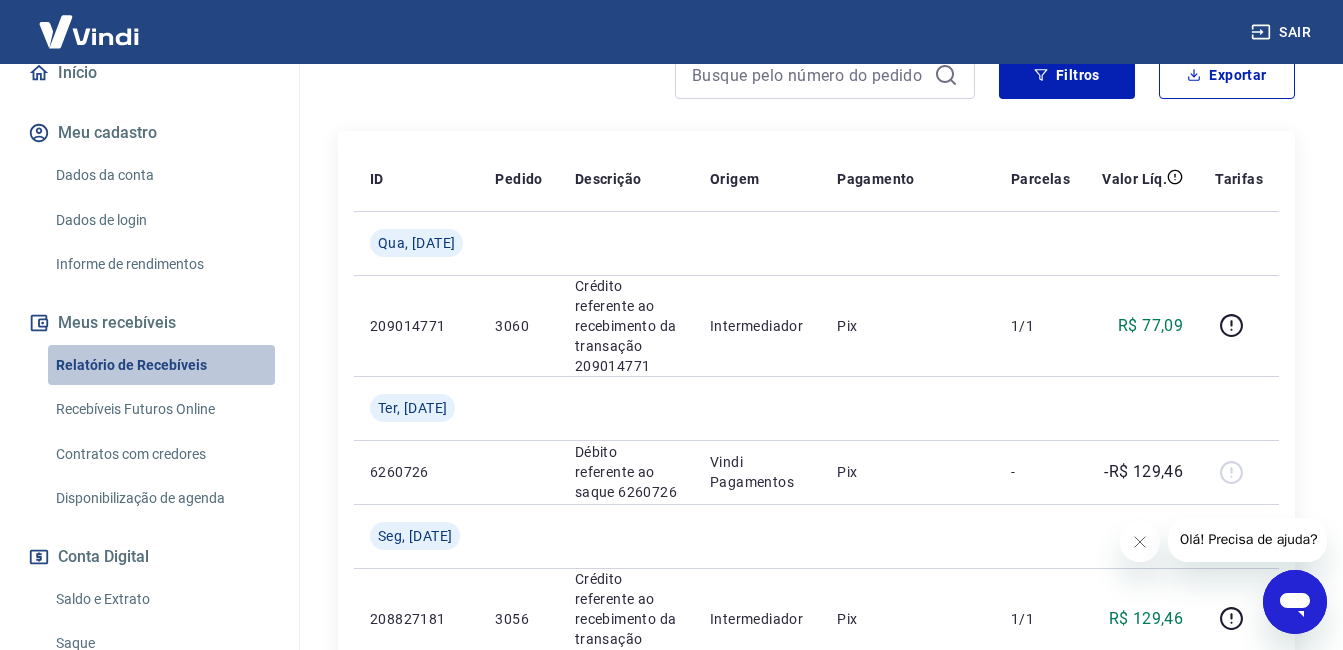 click on "Relatório de Recebíveis" at bounding box center [161, 365] 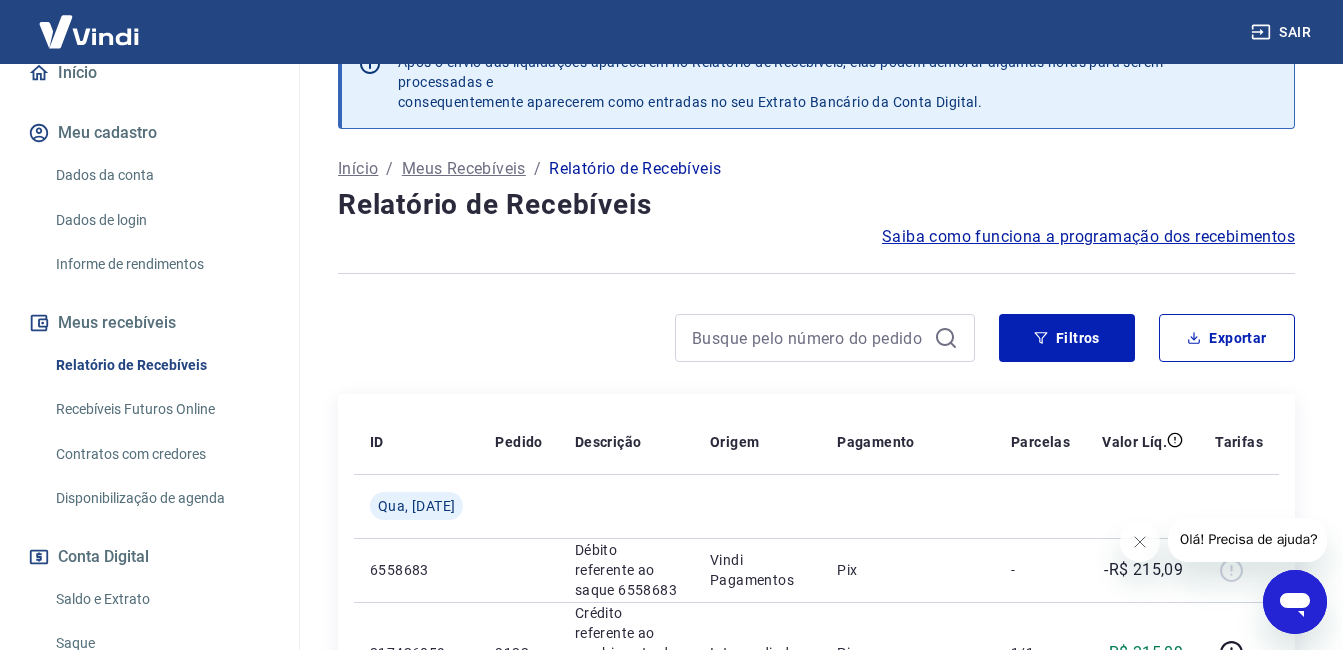 scroll, scrollTop: 316, scrollLeft: 0, axis: vertical 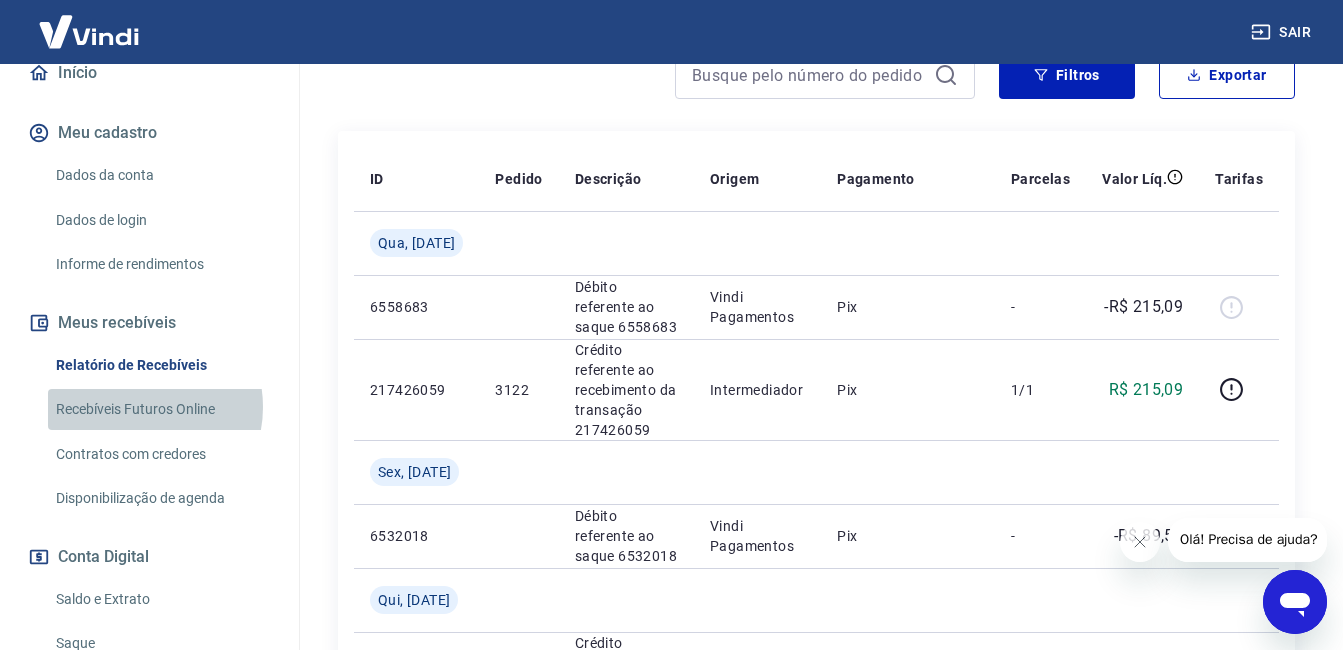 click on "Recebíveis Futuros Online" at bounding box center [161, 409] 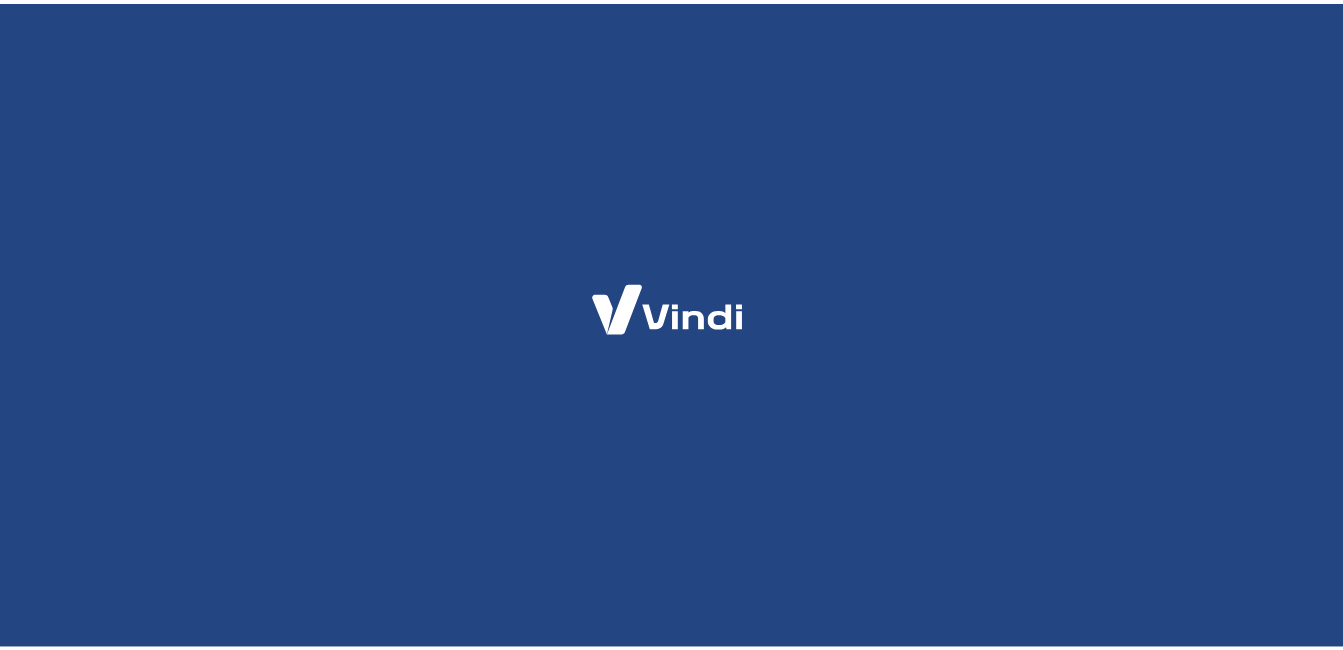 scroll, scrollTop: 0, scrollLeft: 0, axis: both 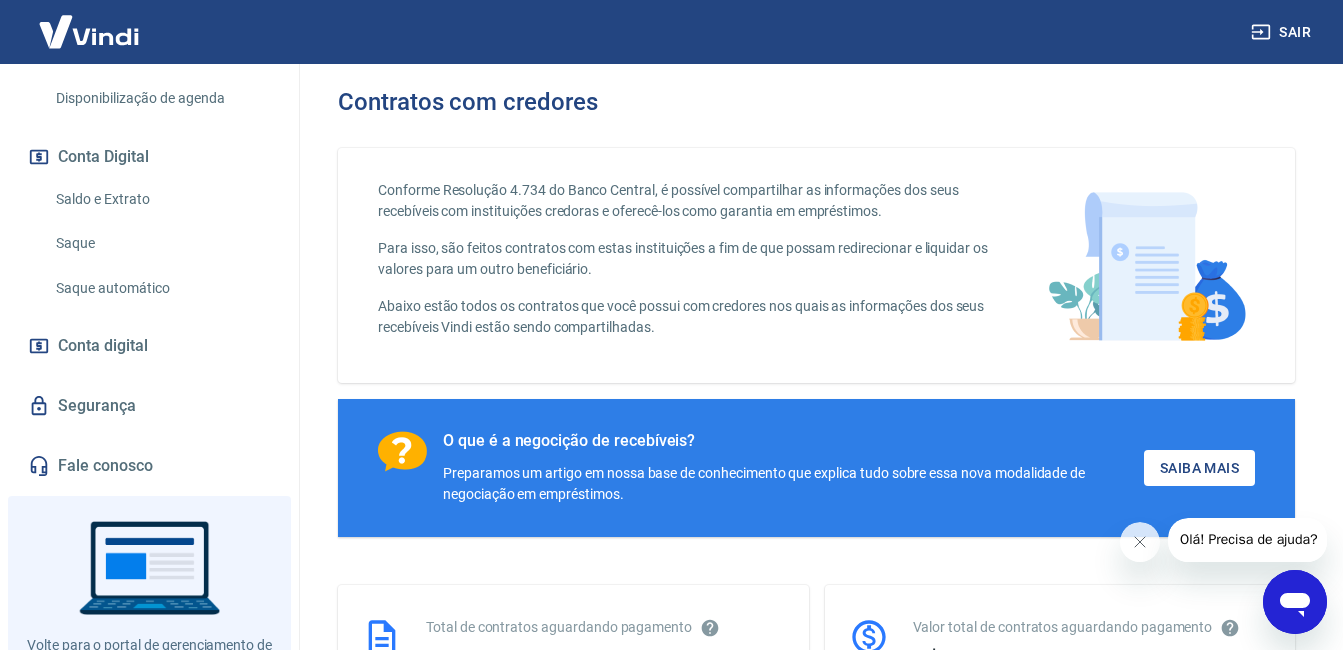 click on "Fale conosco" at bounding box center (149, 466) 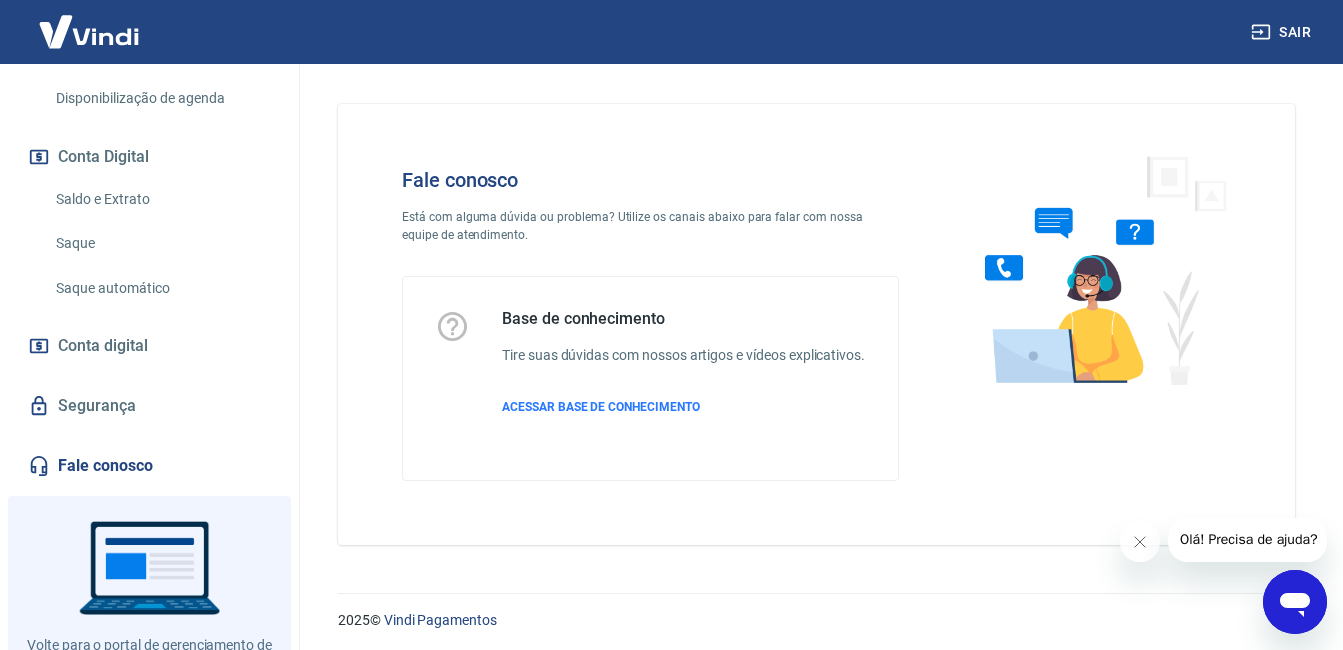 click on "Olá! Precisa de ajuda?" at bounding box center [1248, 539] 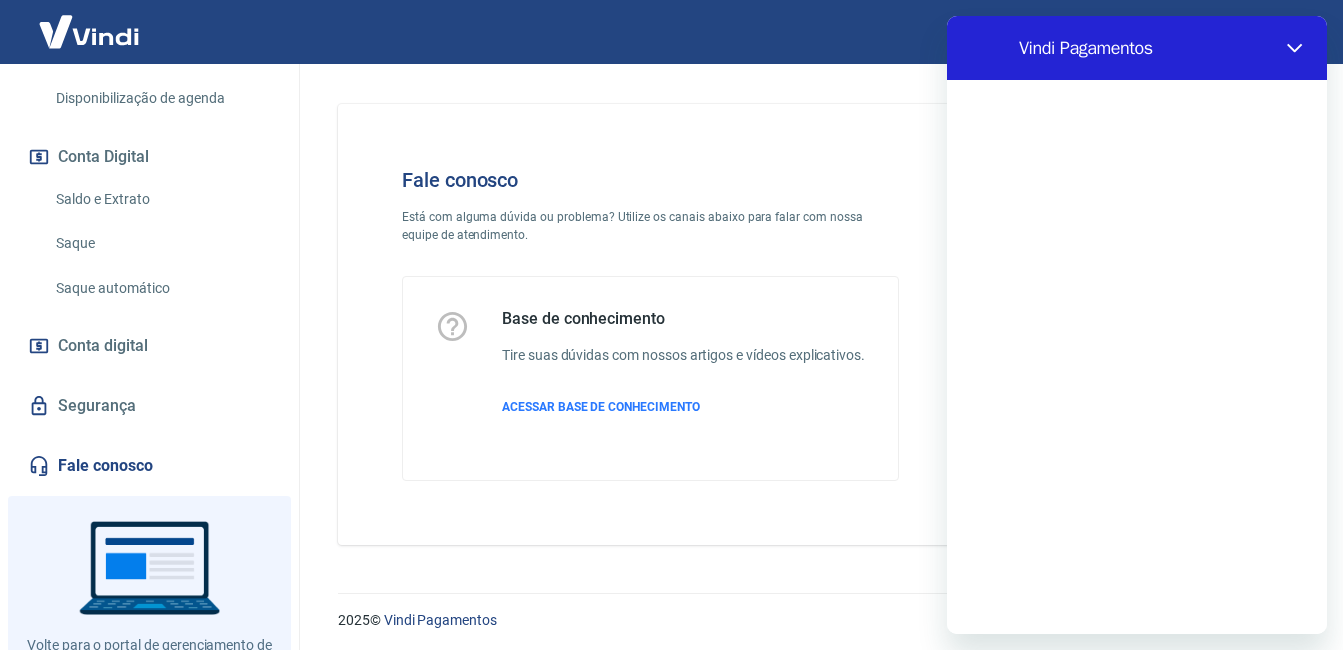 scroll, scrollTop: 0, scrollLeft: 0, axis: both 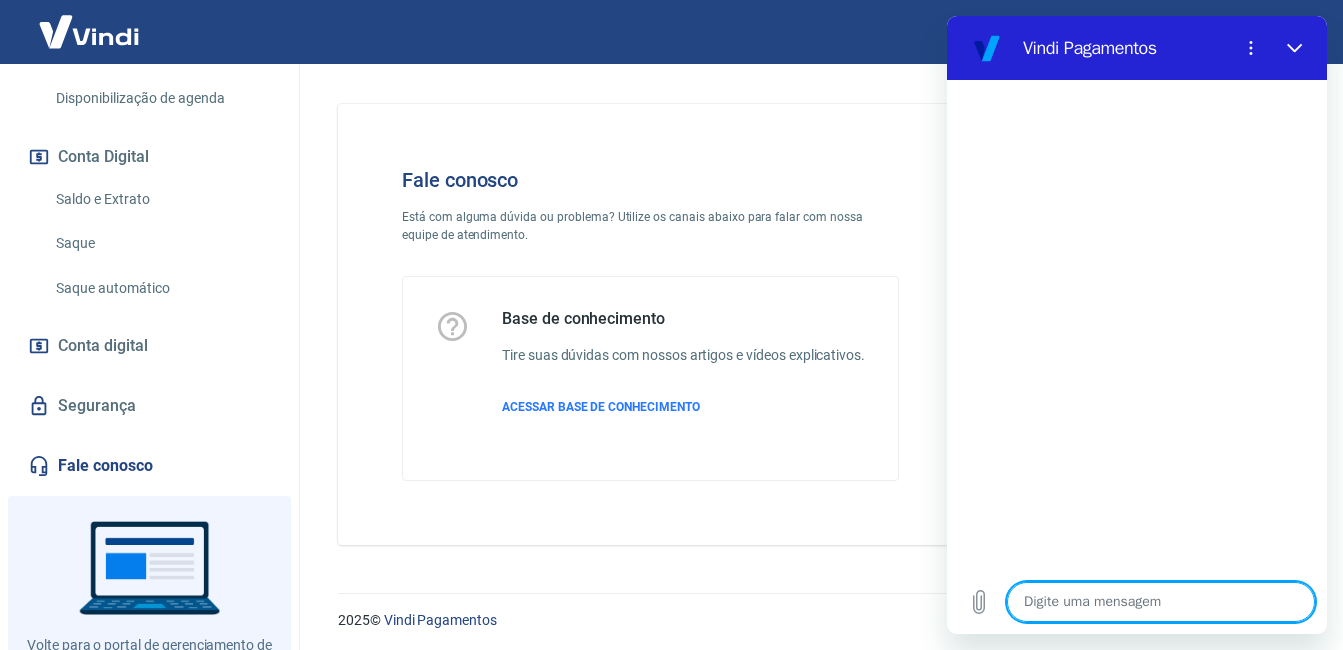 type on "B" 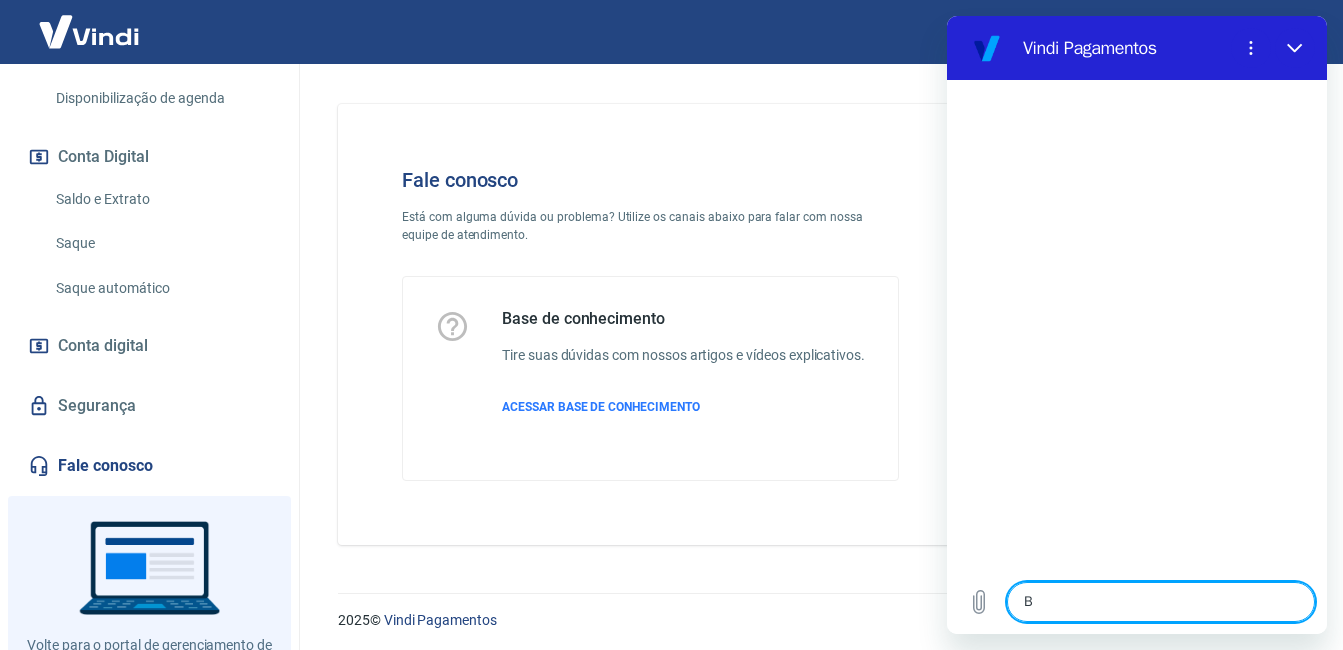 type on "x" 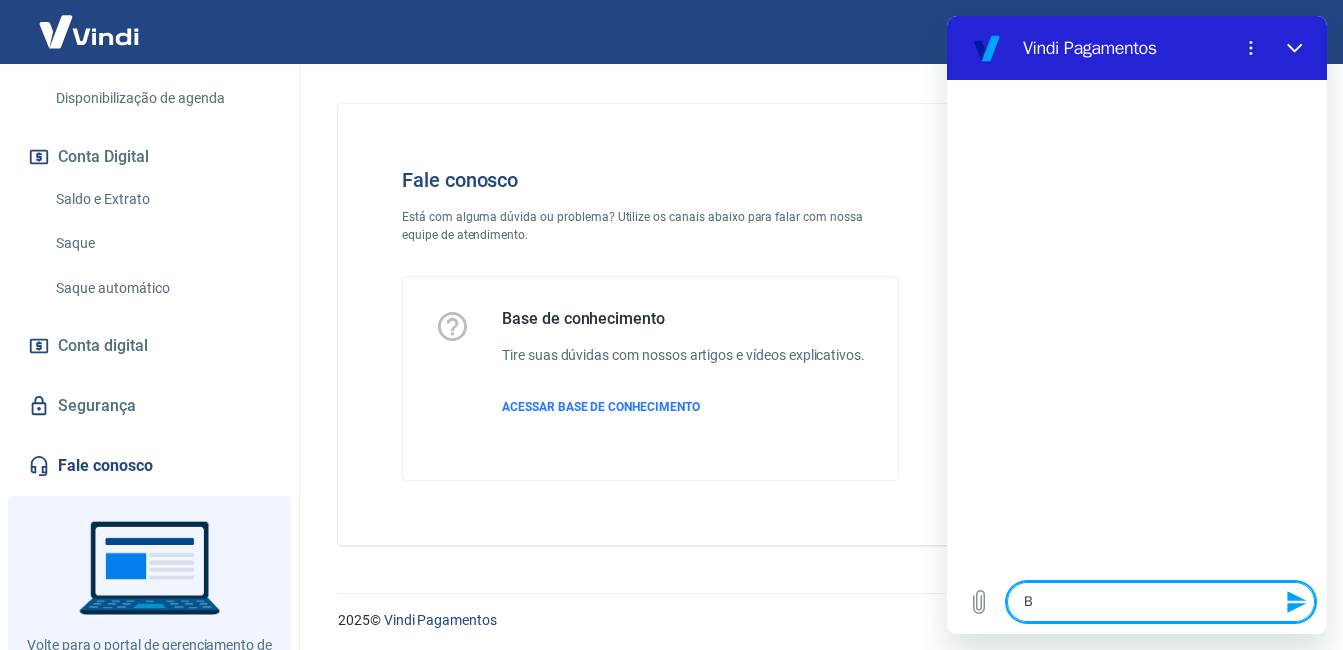 type on "Bo" 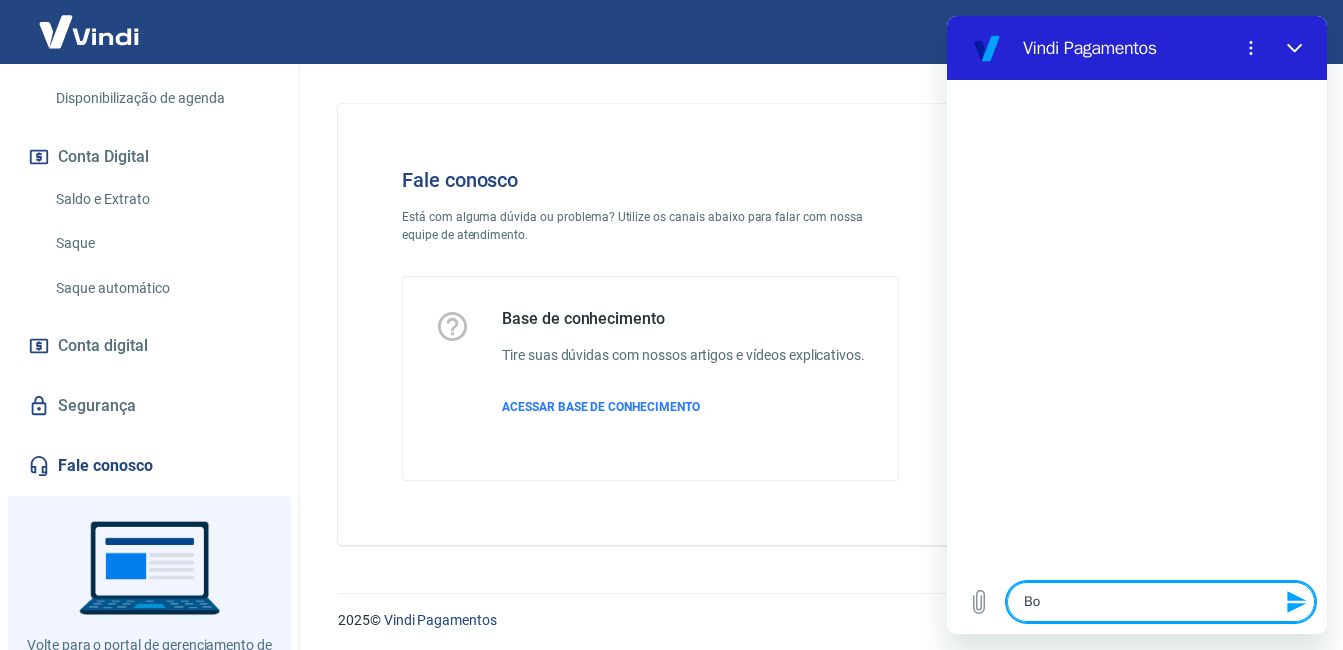 type on "Bom" 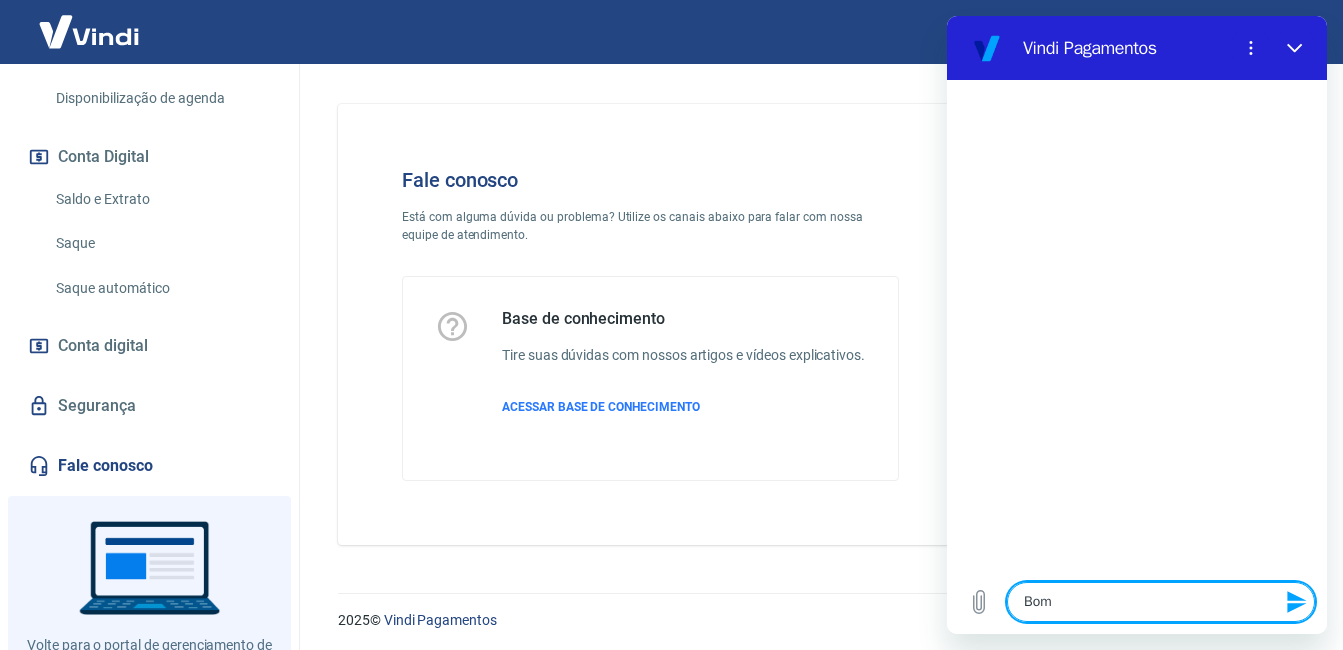 type on "Bo" 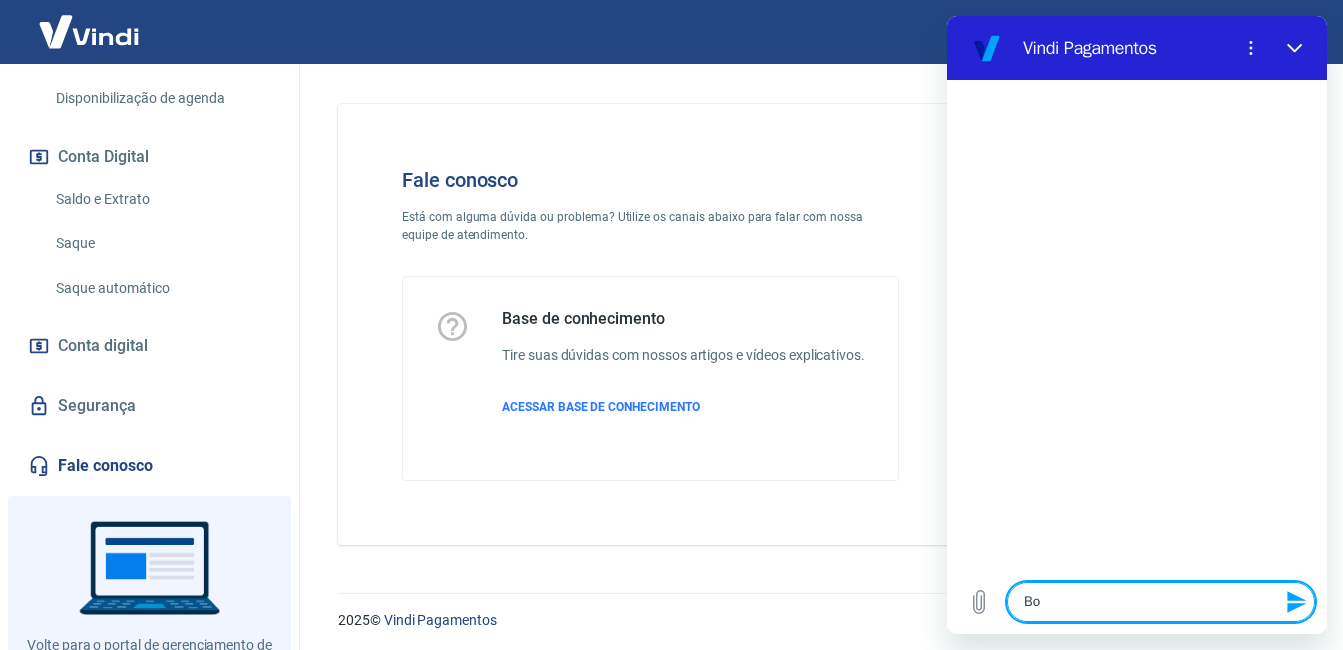 type on "B" 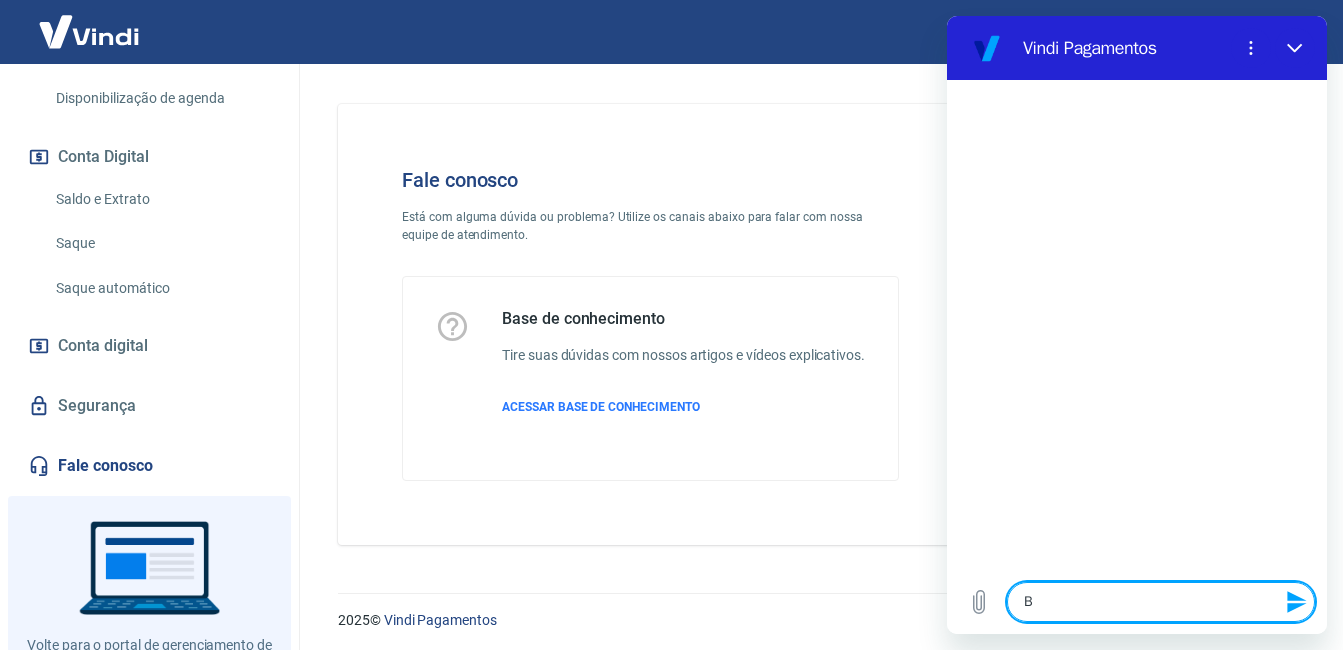 type 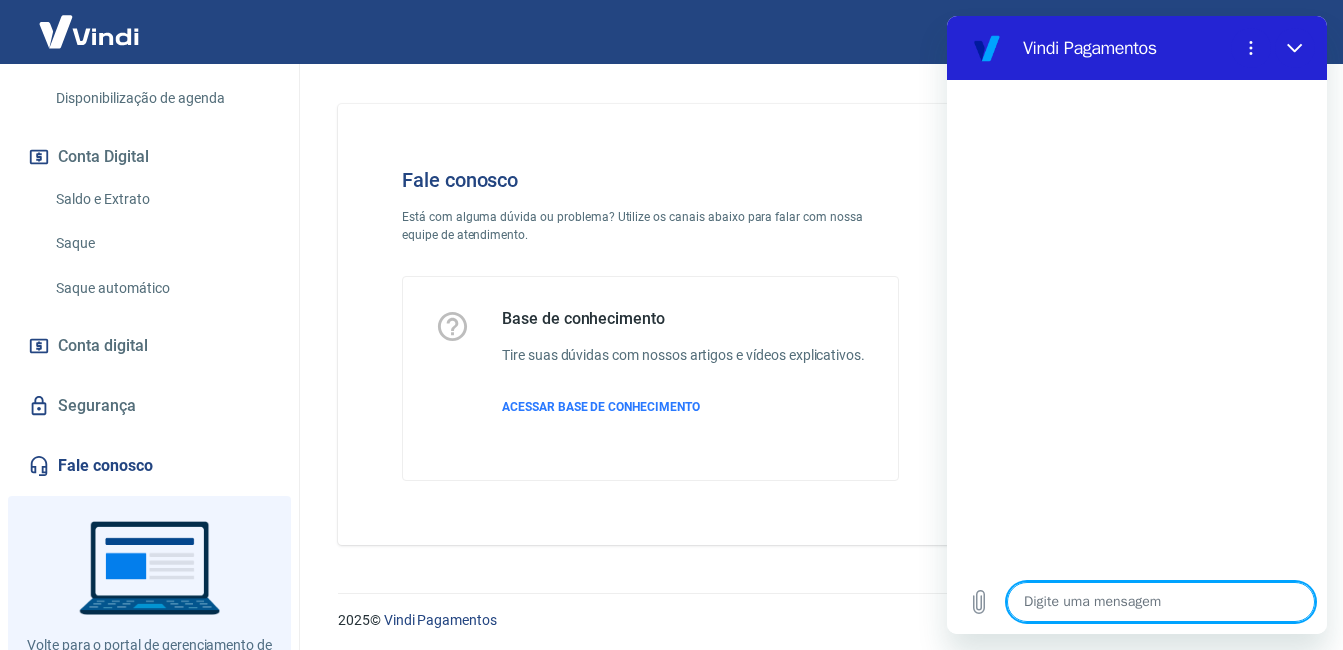 type on "o" 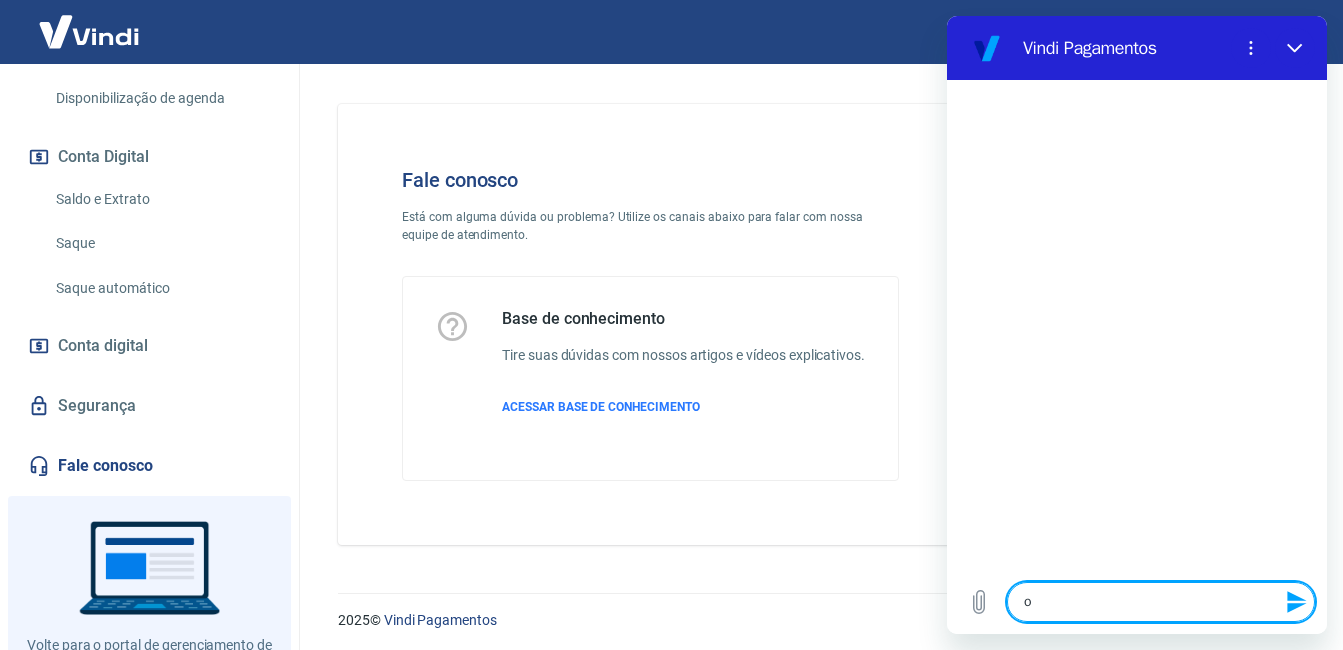 type on "ol" 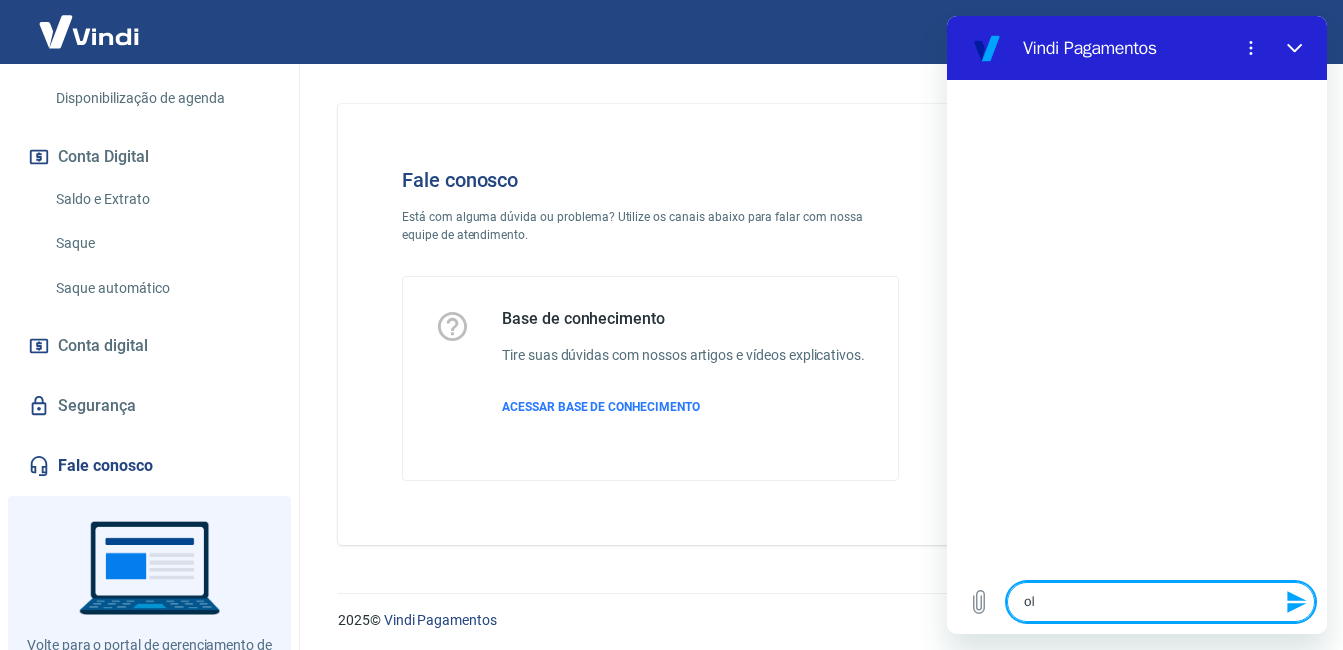 type on "olá" 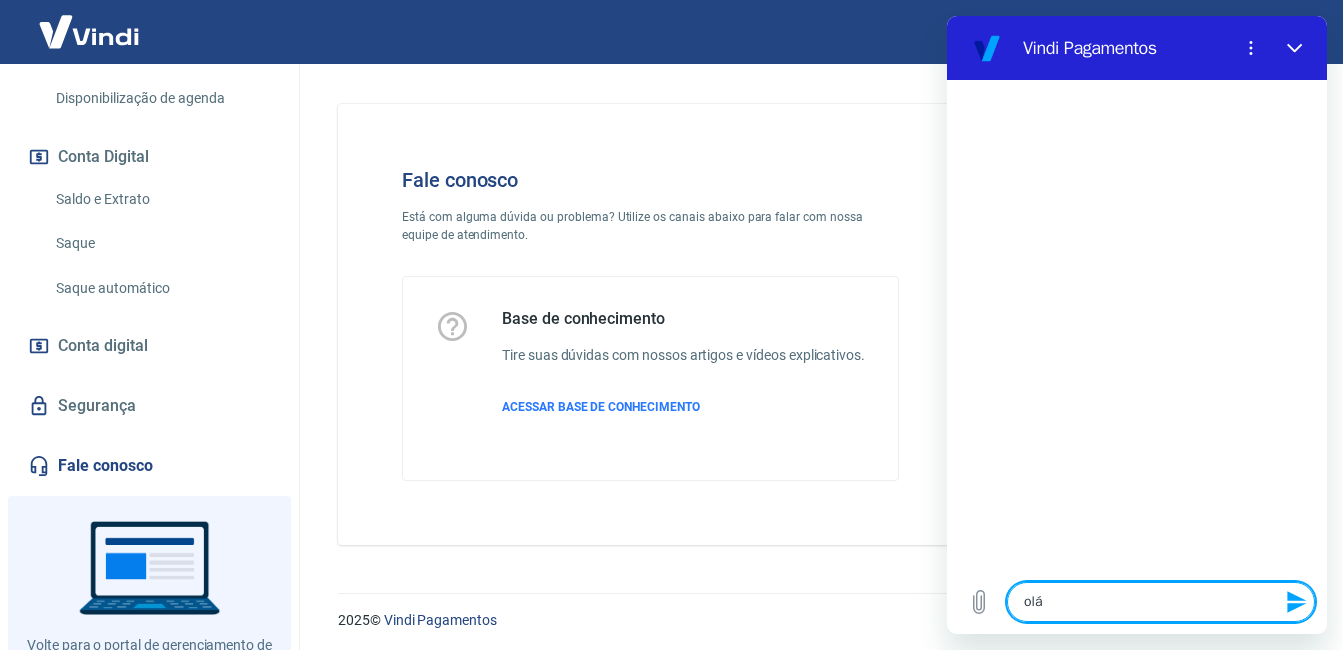 type on "olá!" 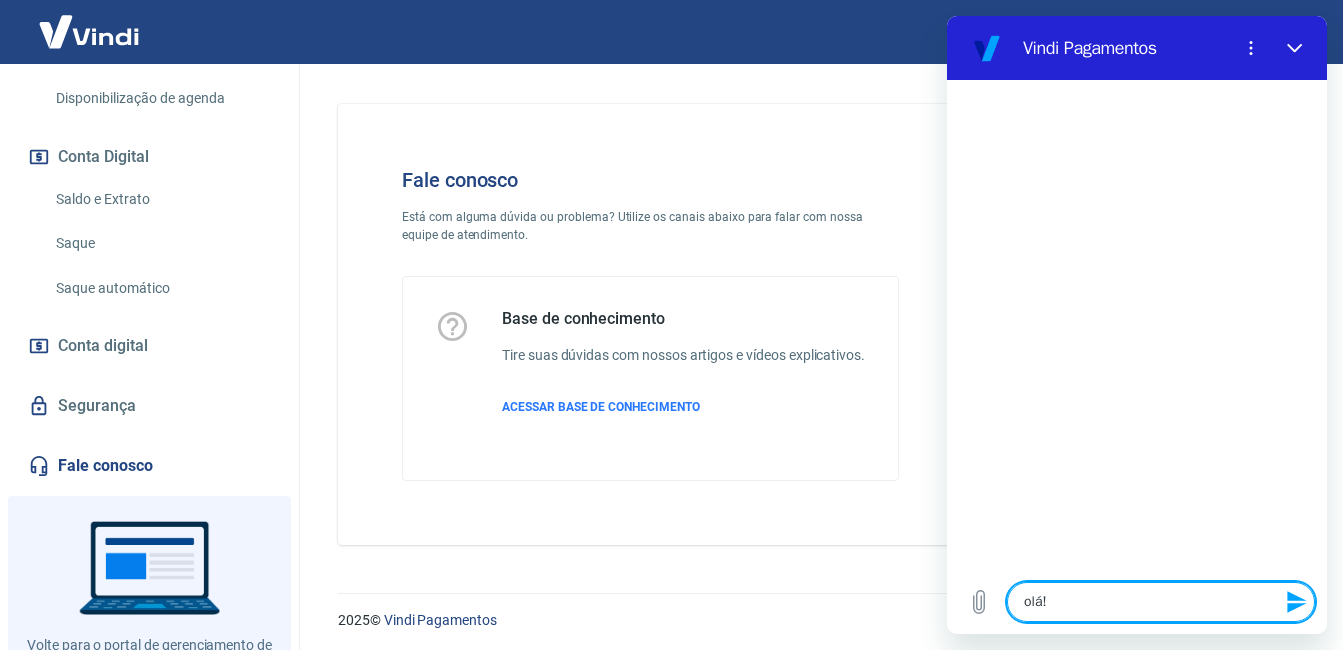 type 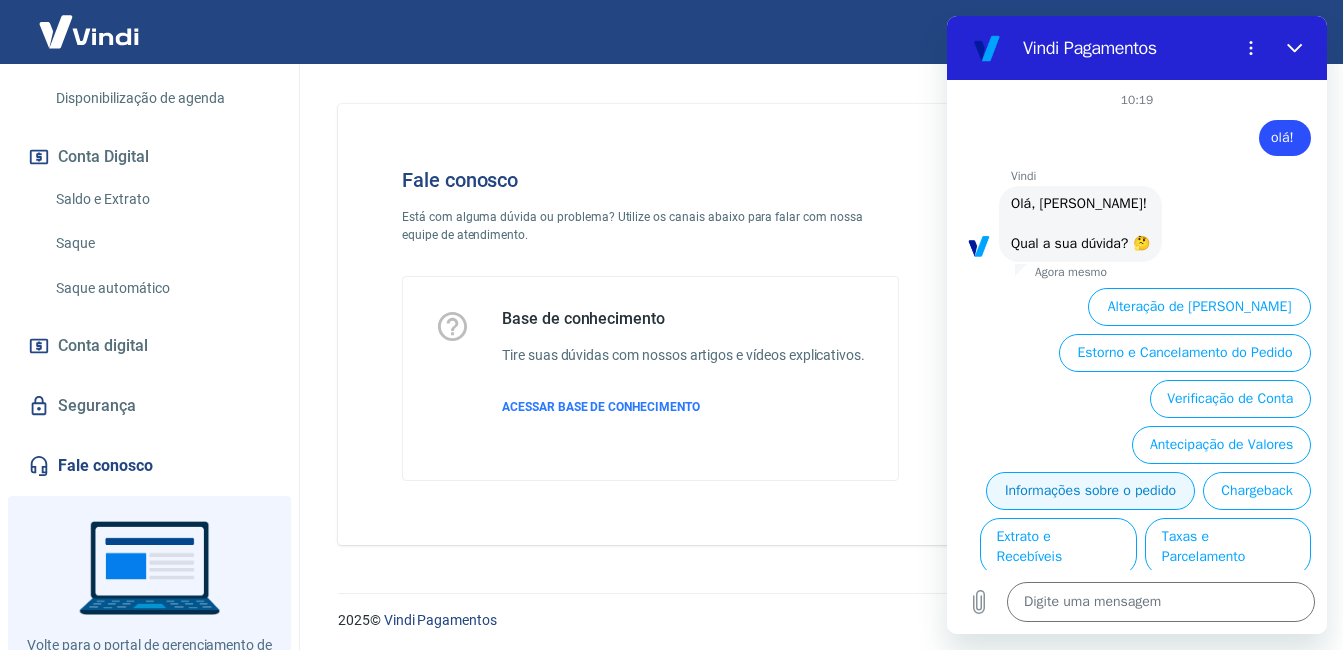 click on "Informações sobre o pedido" at bounding box center [1090, 491] 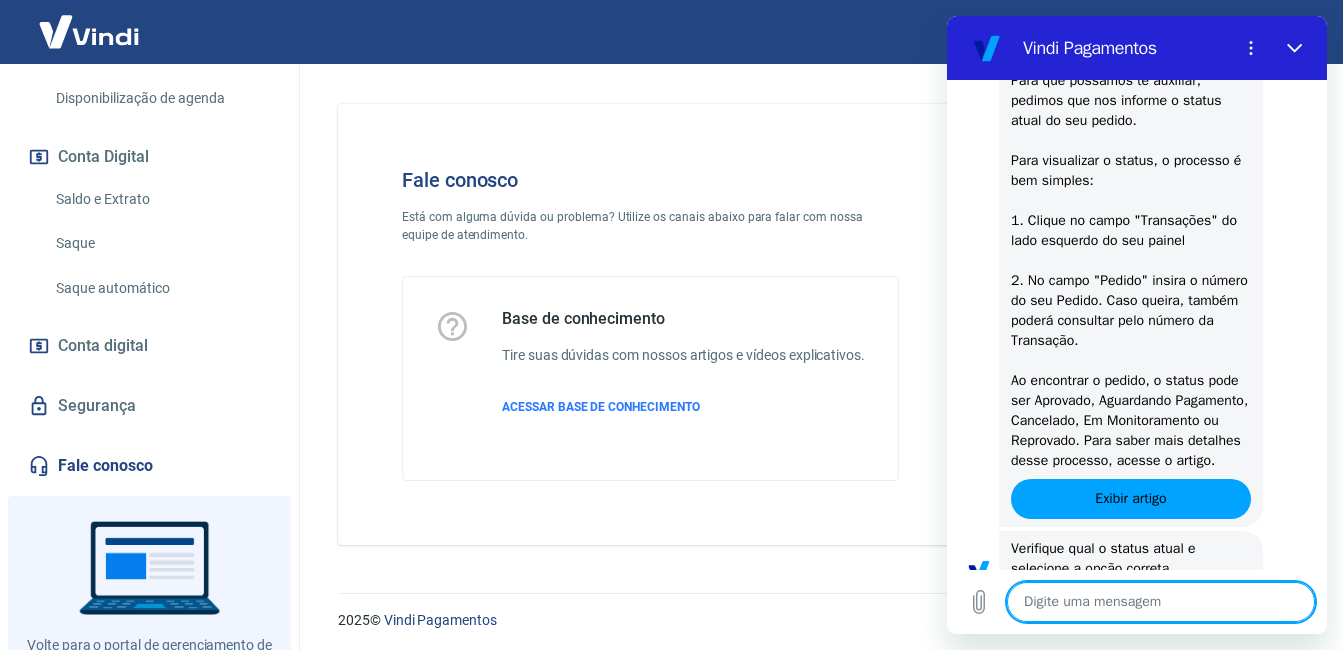 type on "x" 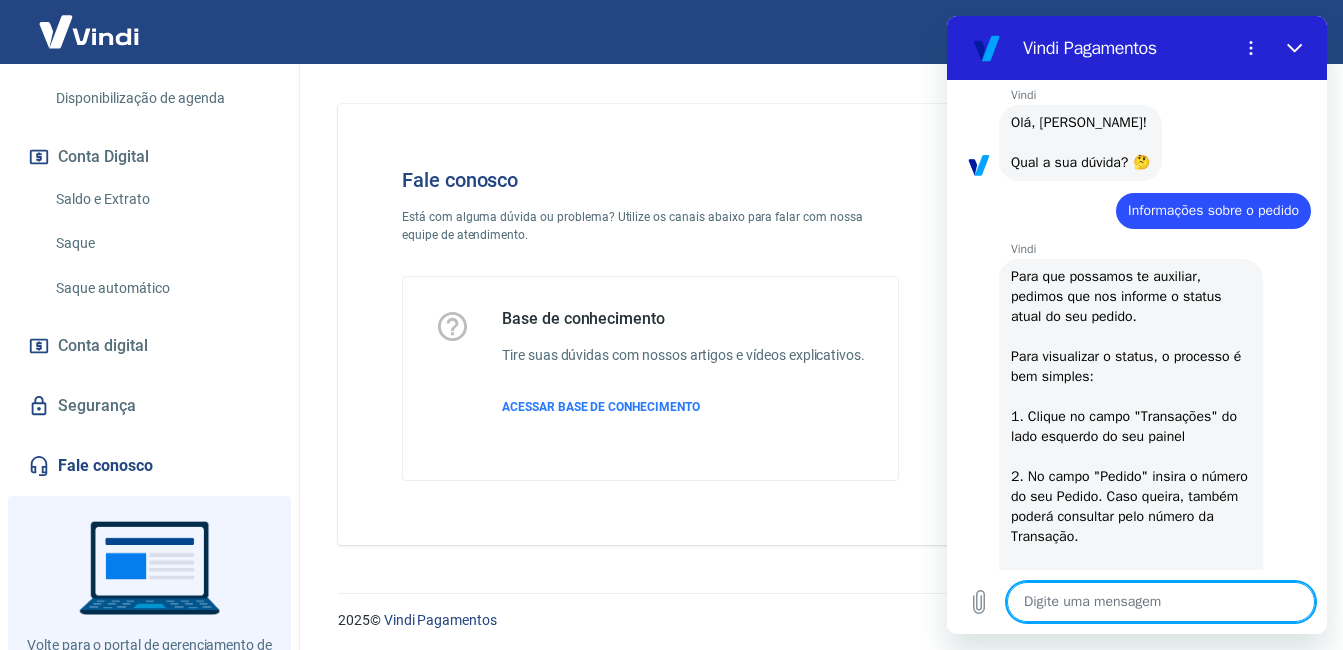scroll, scrollTop: 73, scrollLeft: 0, axis: vertical 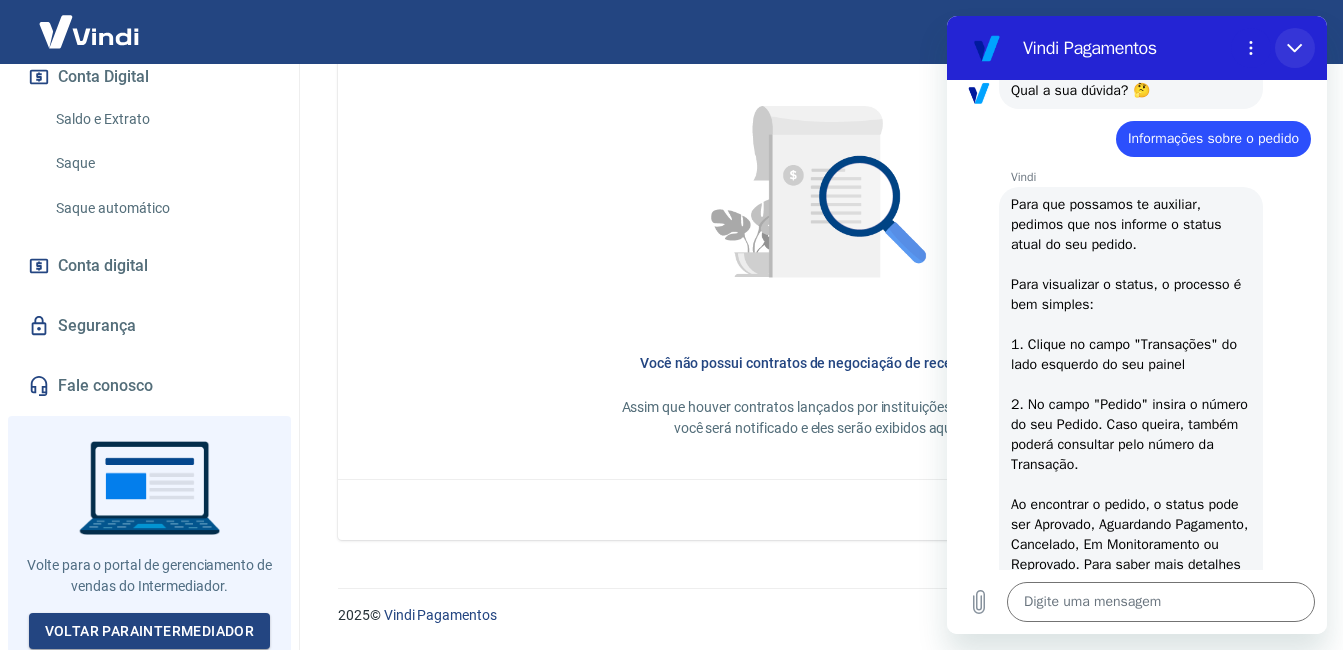 click 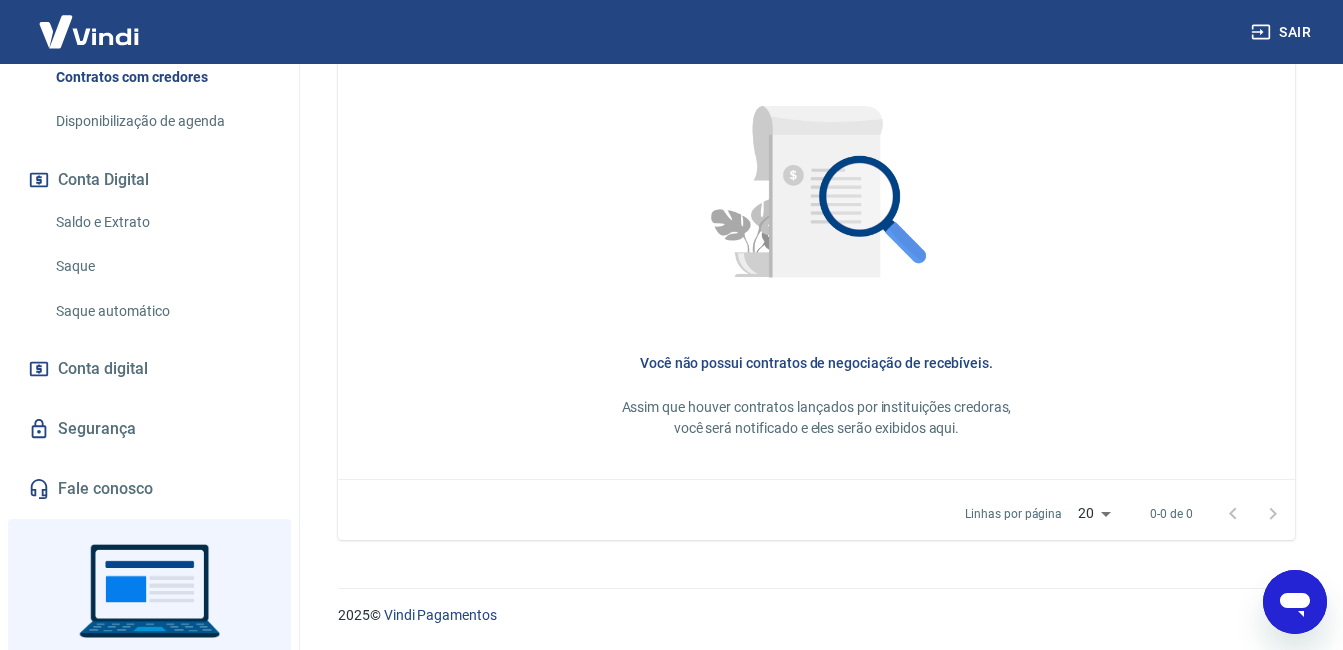 scroll, scrollTop: 600, scrollLeft: 0, axis: vertical 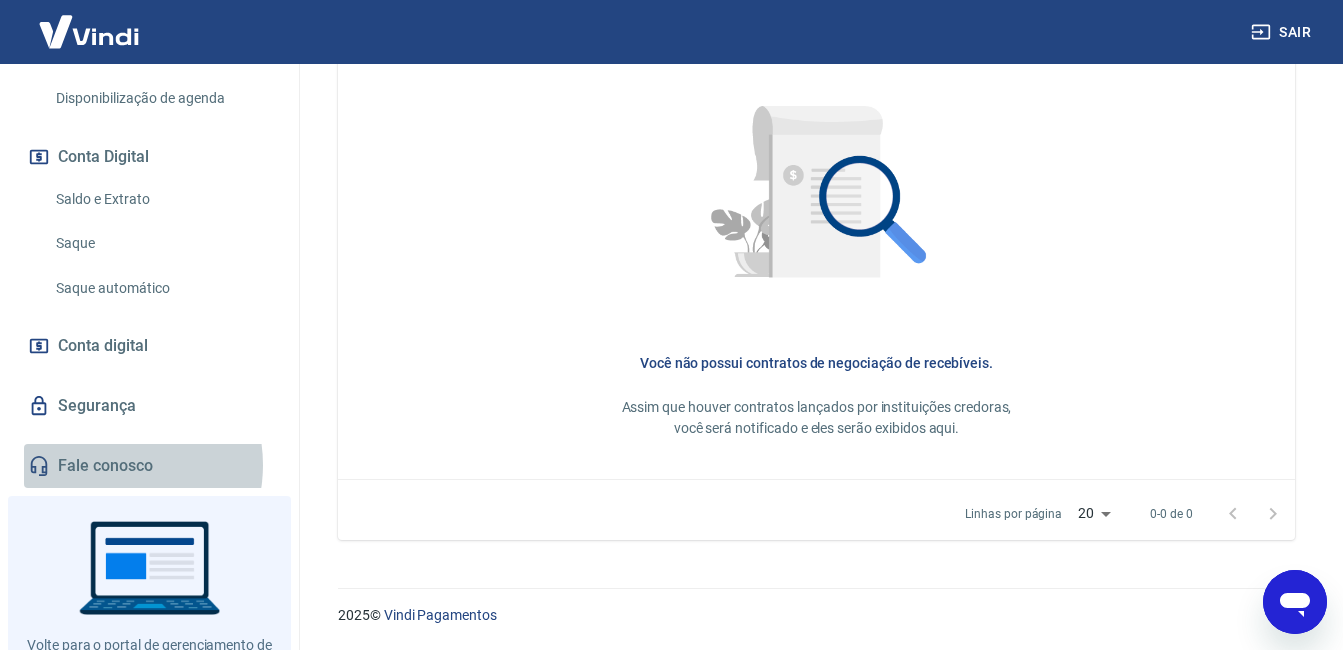 click on "Fale conosco" at bounding box center (149, 466) 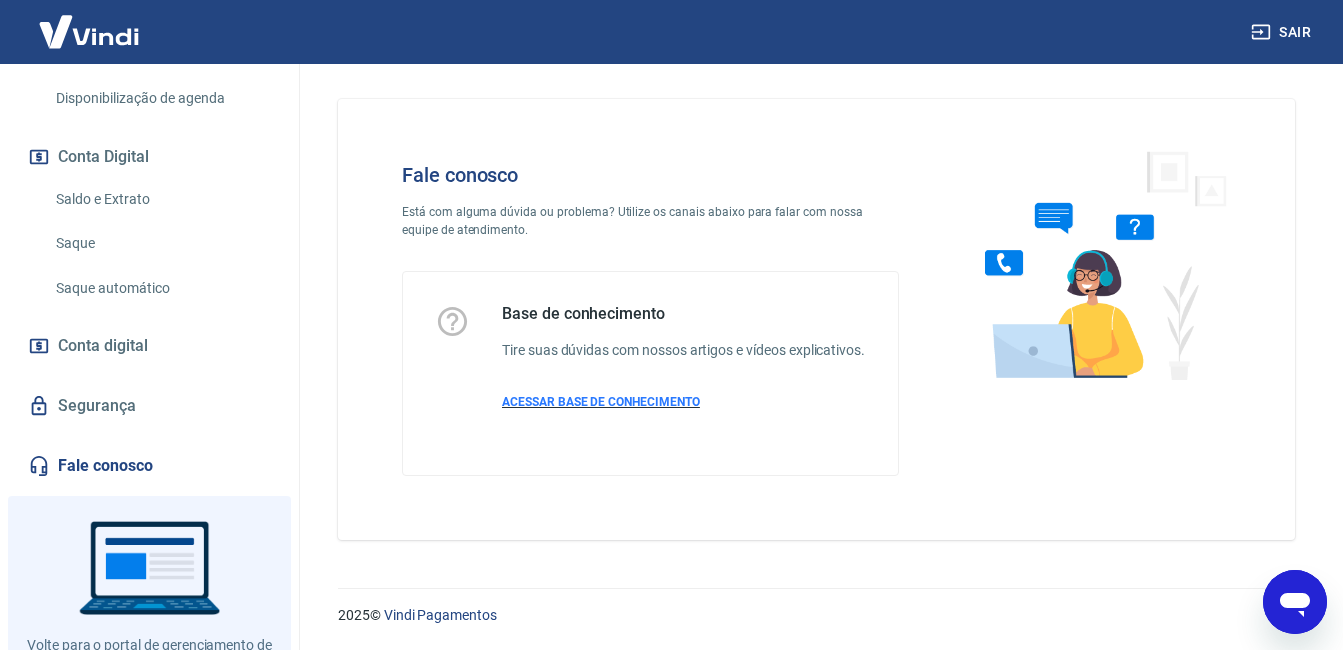 click on "ACESSAR BASE DE CONHECIMENTO" at bounding box center [601, 402] 